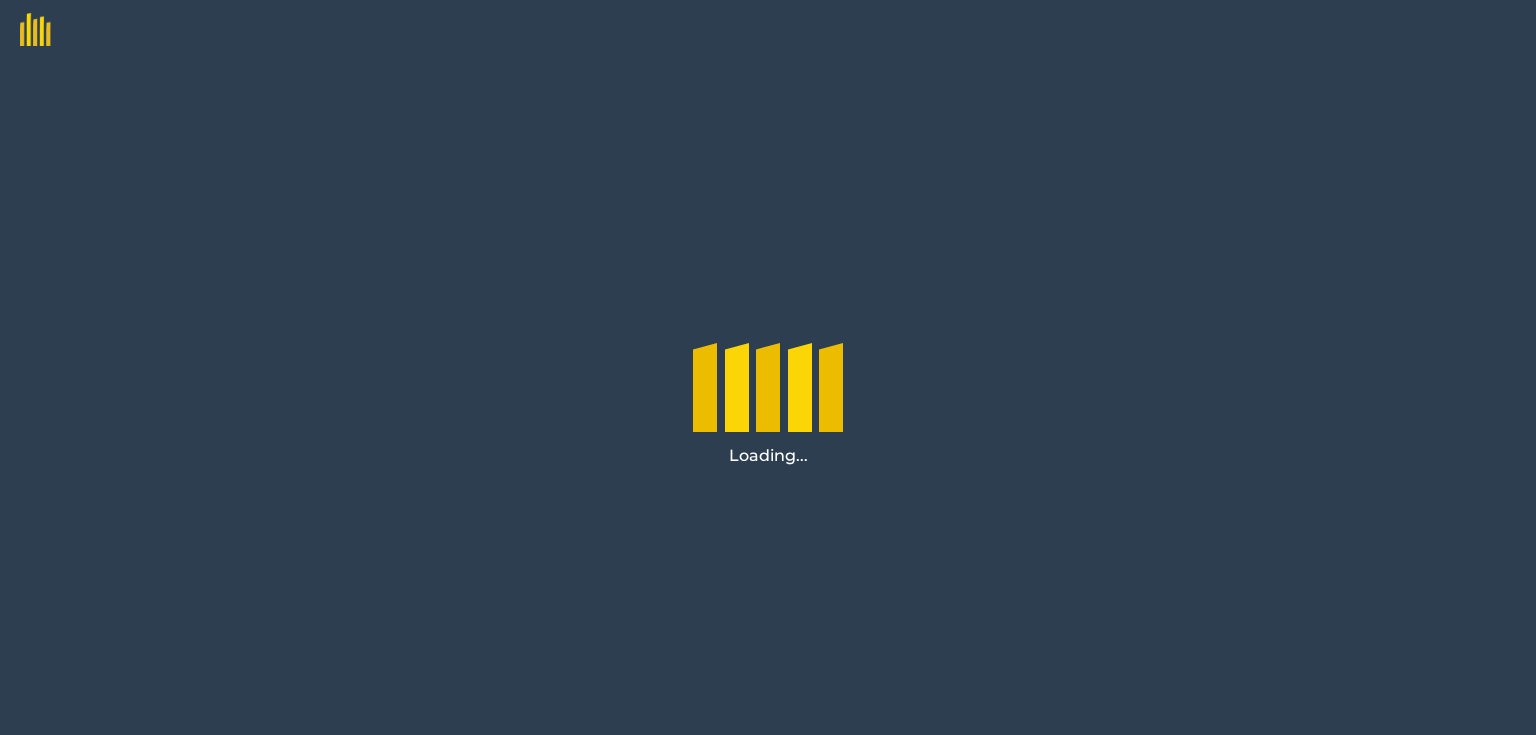 scroll, scrollTop: 0, scrollLeft: 0, axis: both 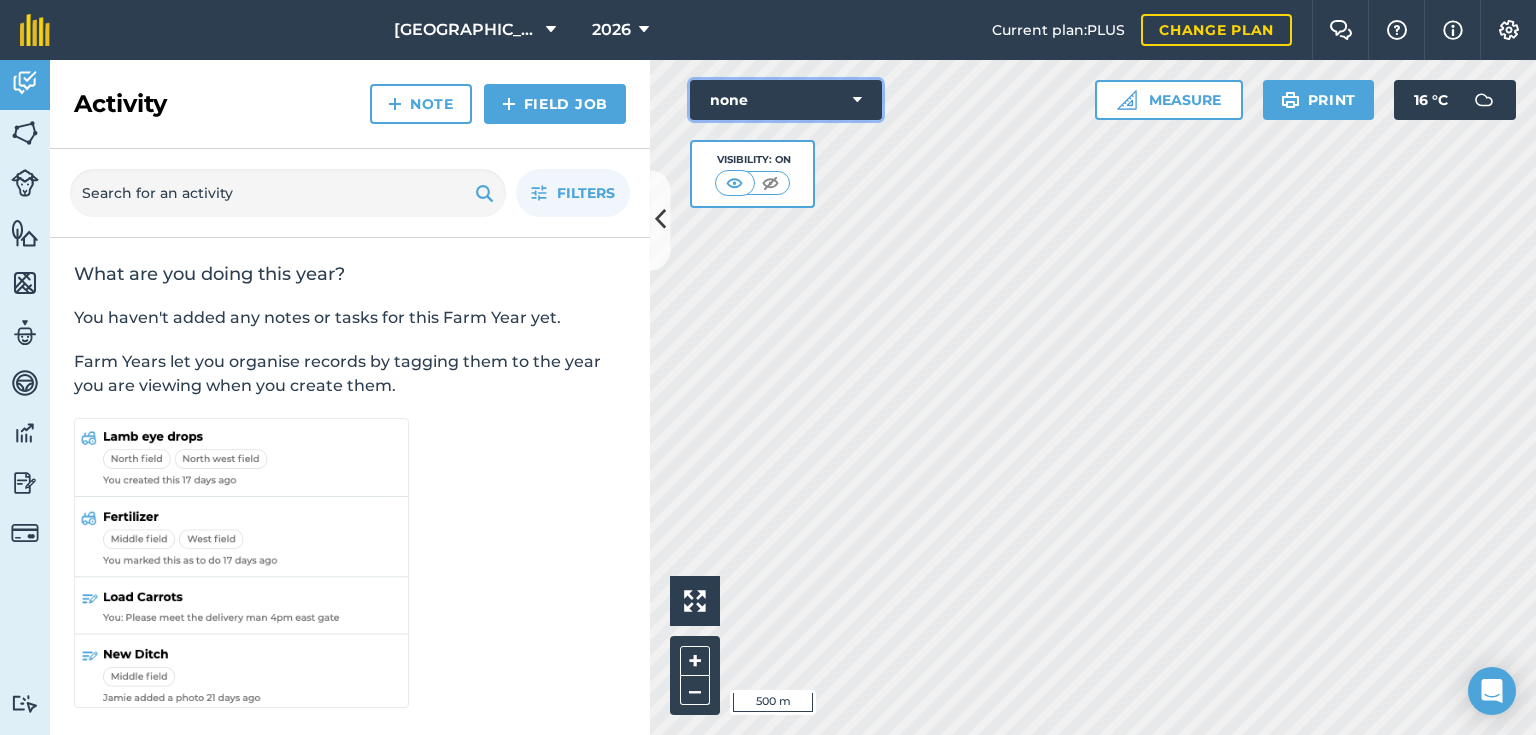 click at bounding box center (857, 100) 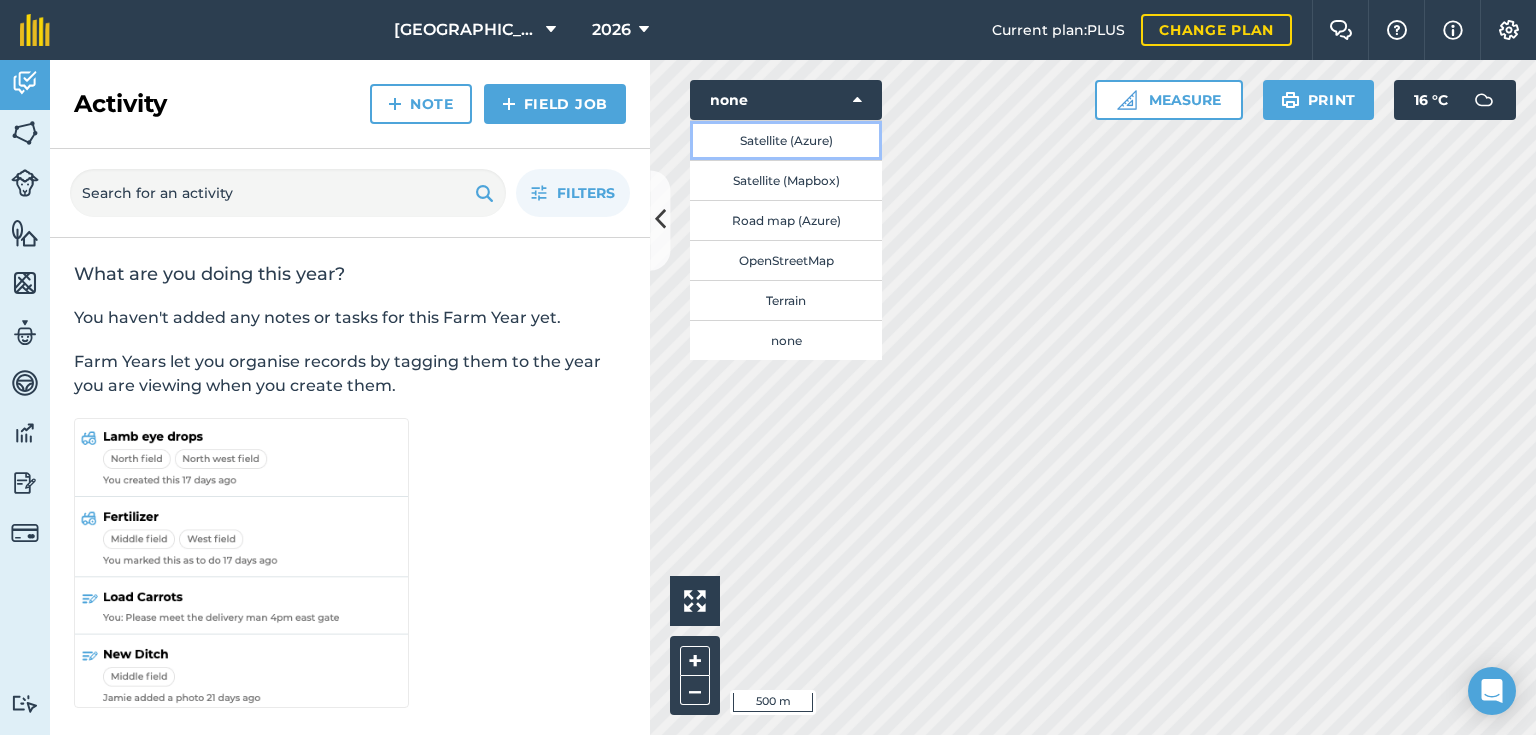 click on "Satellite (Azure)" at bounding box center (786, 140) 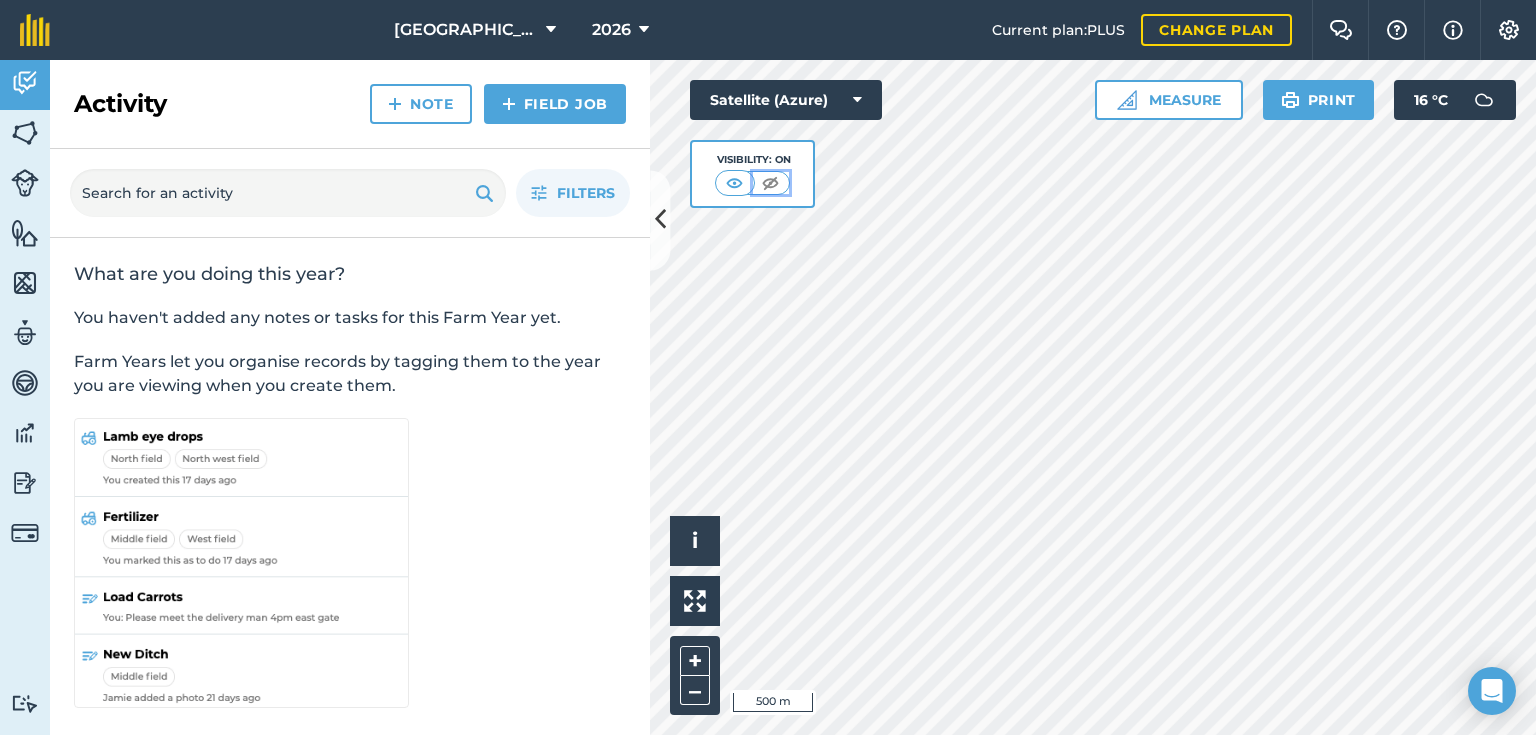 click at bounding box center (770, 183) 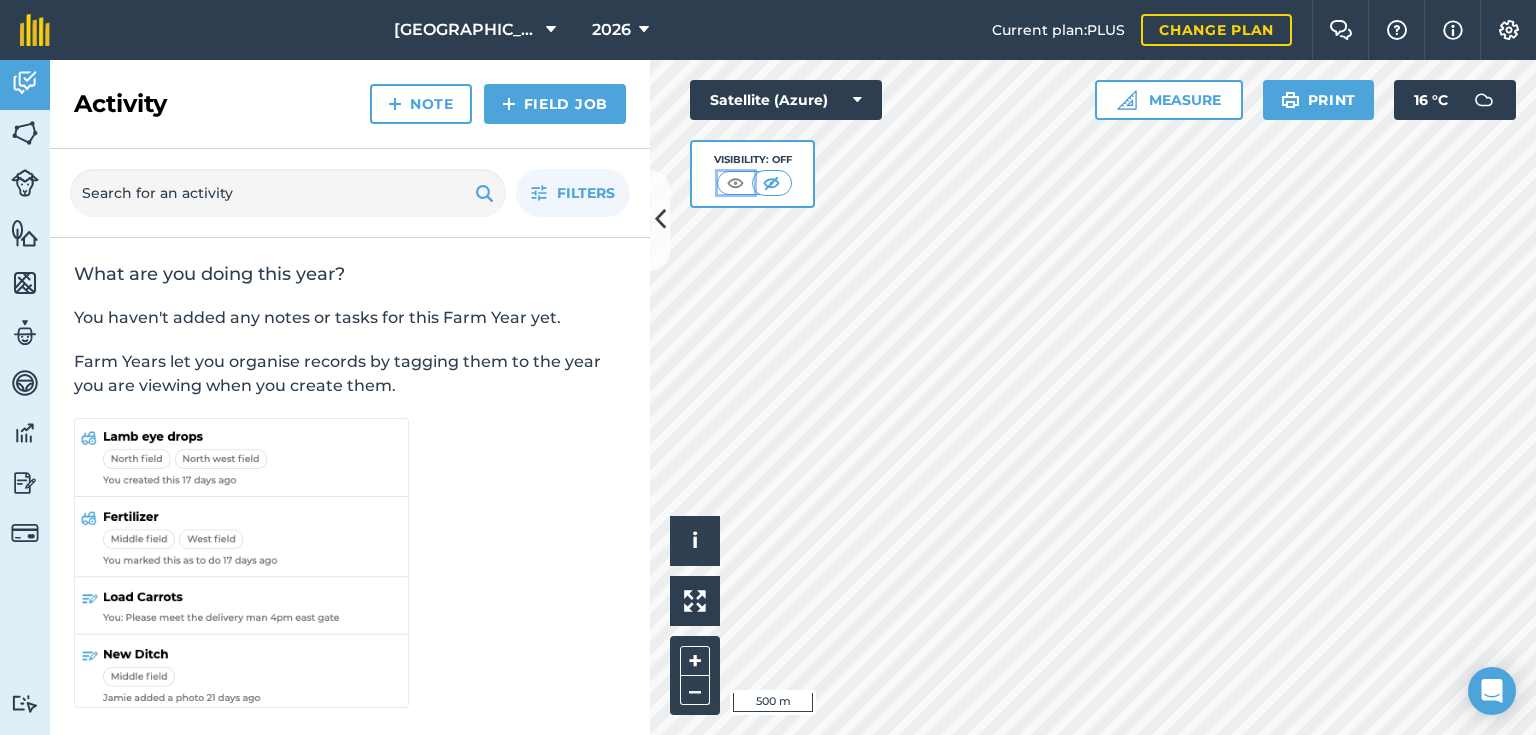 click at bounding box center [735, 183] 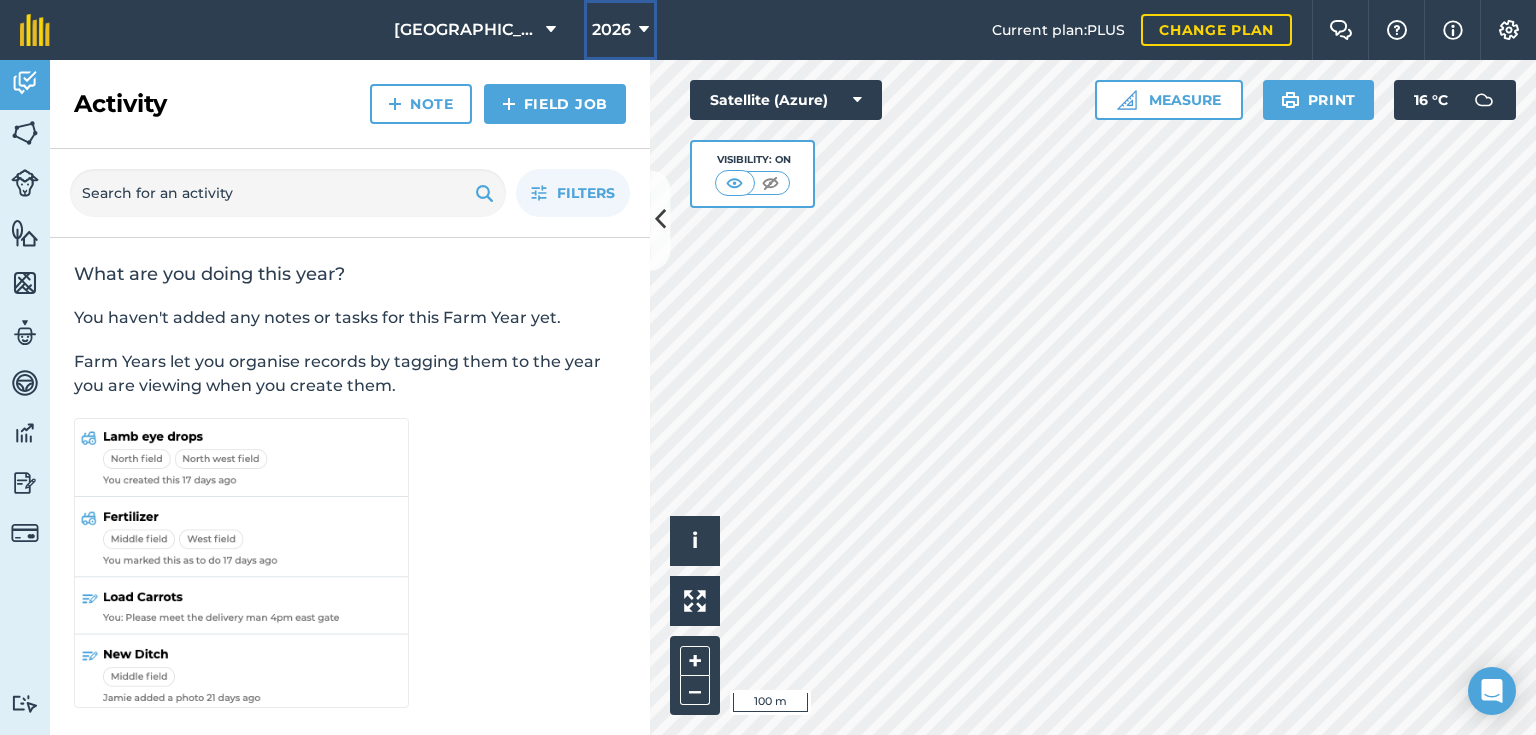click at bounding box center (644, 30) 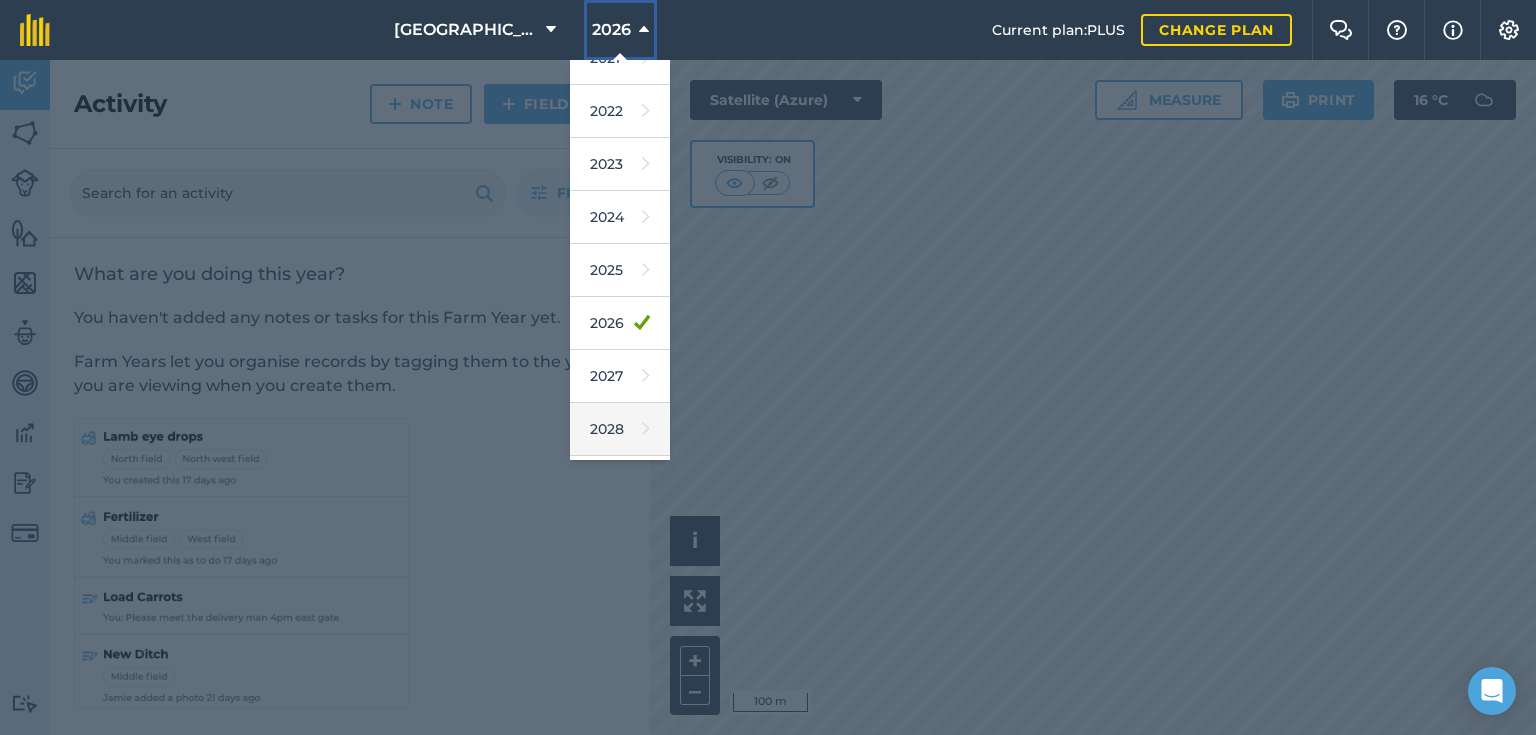 scroll, scrollTop: 339, scrollLeft: 0, axis: vertical 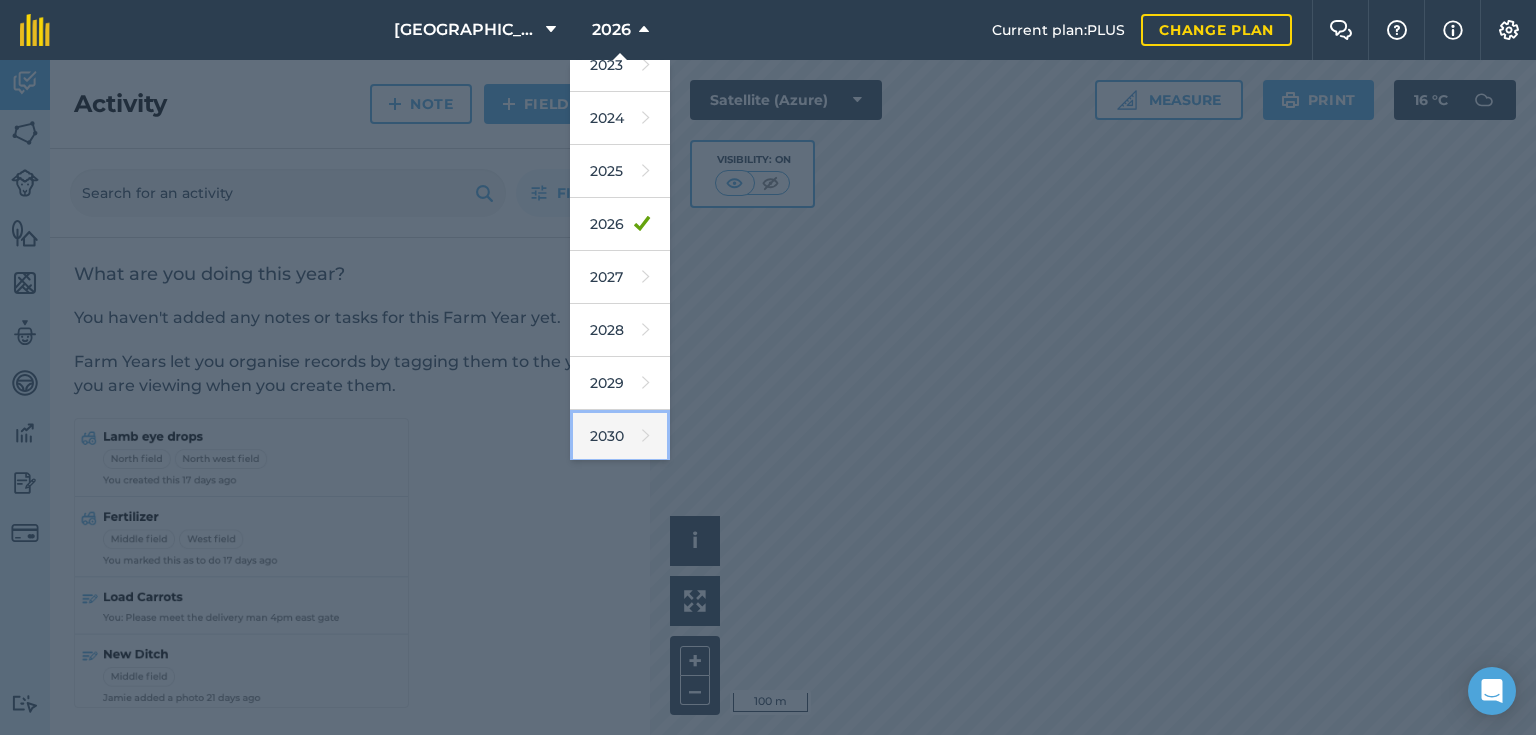click on "2030" at bounding box center (620, 436) 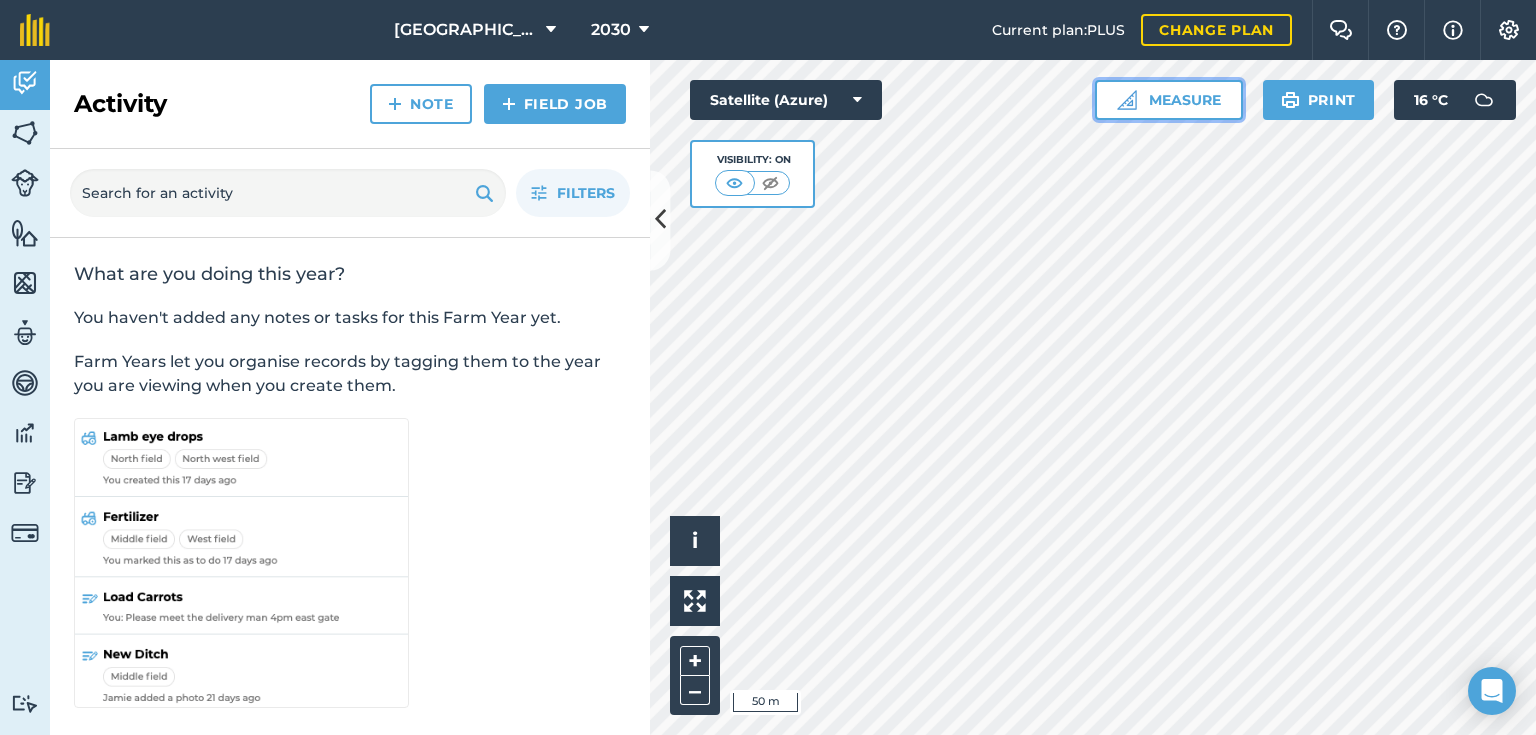 click on "Measure" at bounding box center (1169, 100) 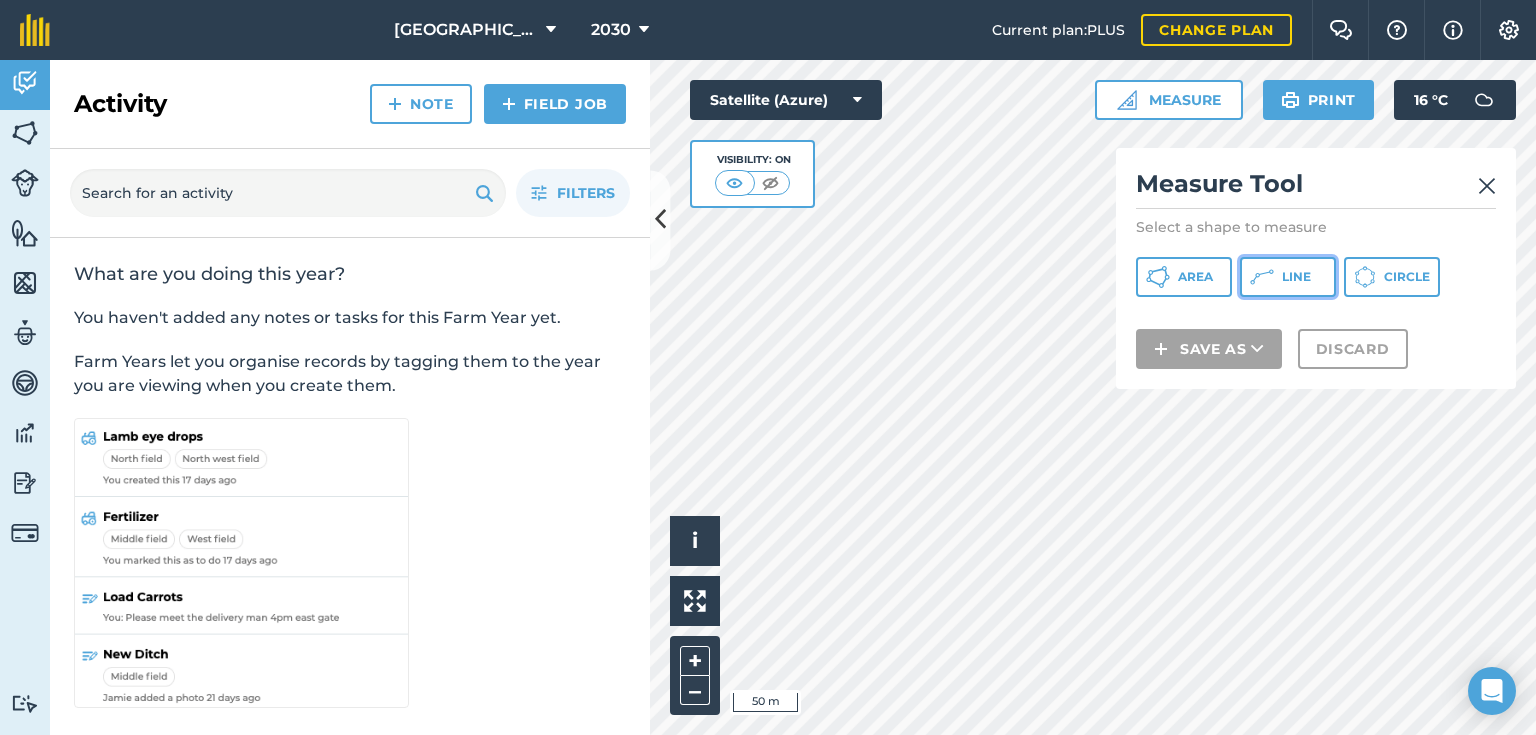click on "Line" at bounding box center [1296, 277] 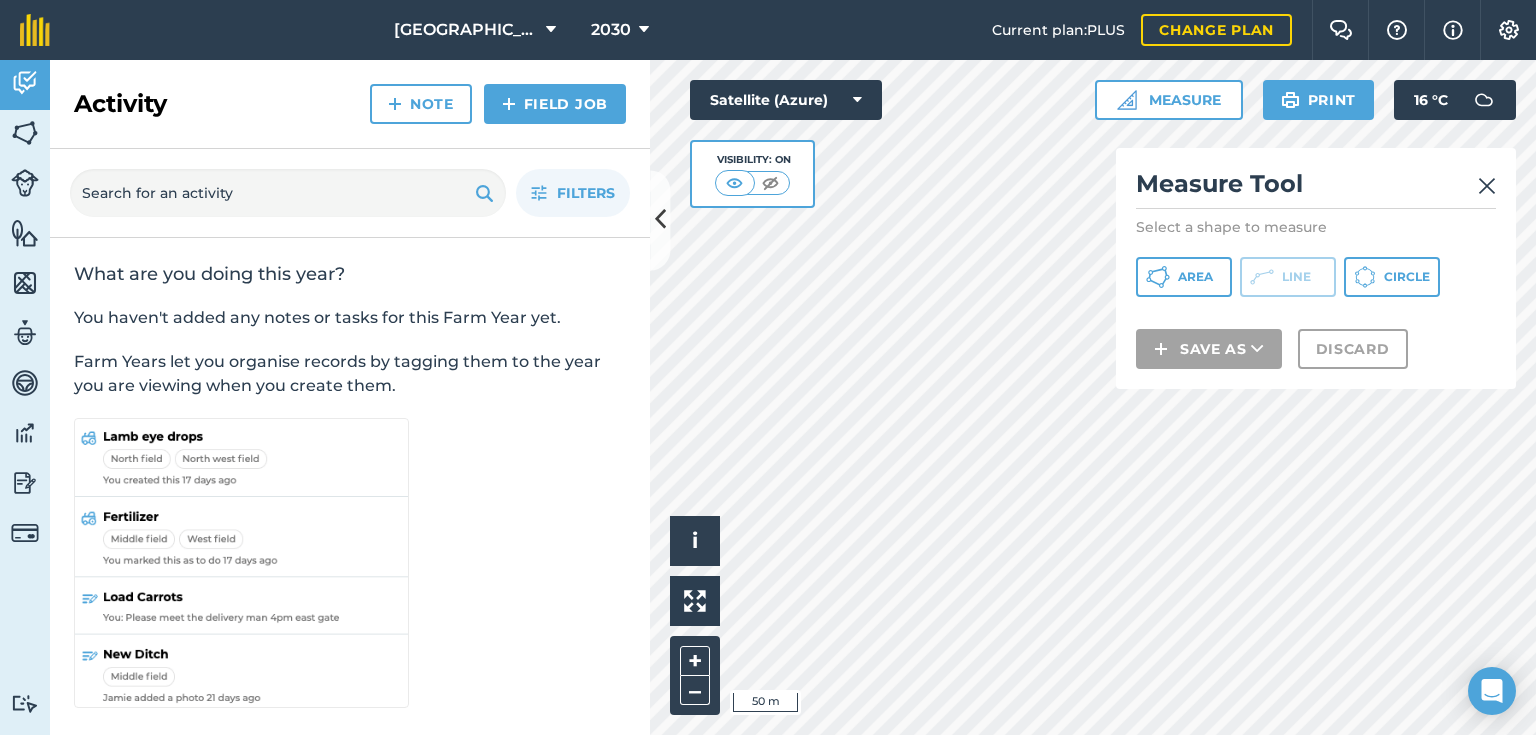 click at bounding box center (1487, 186) 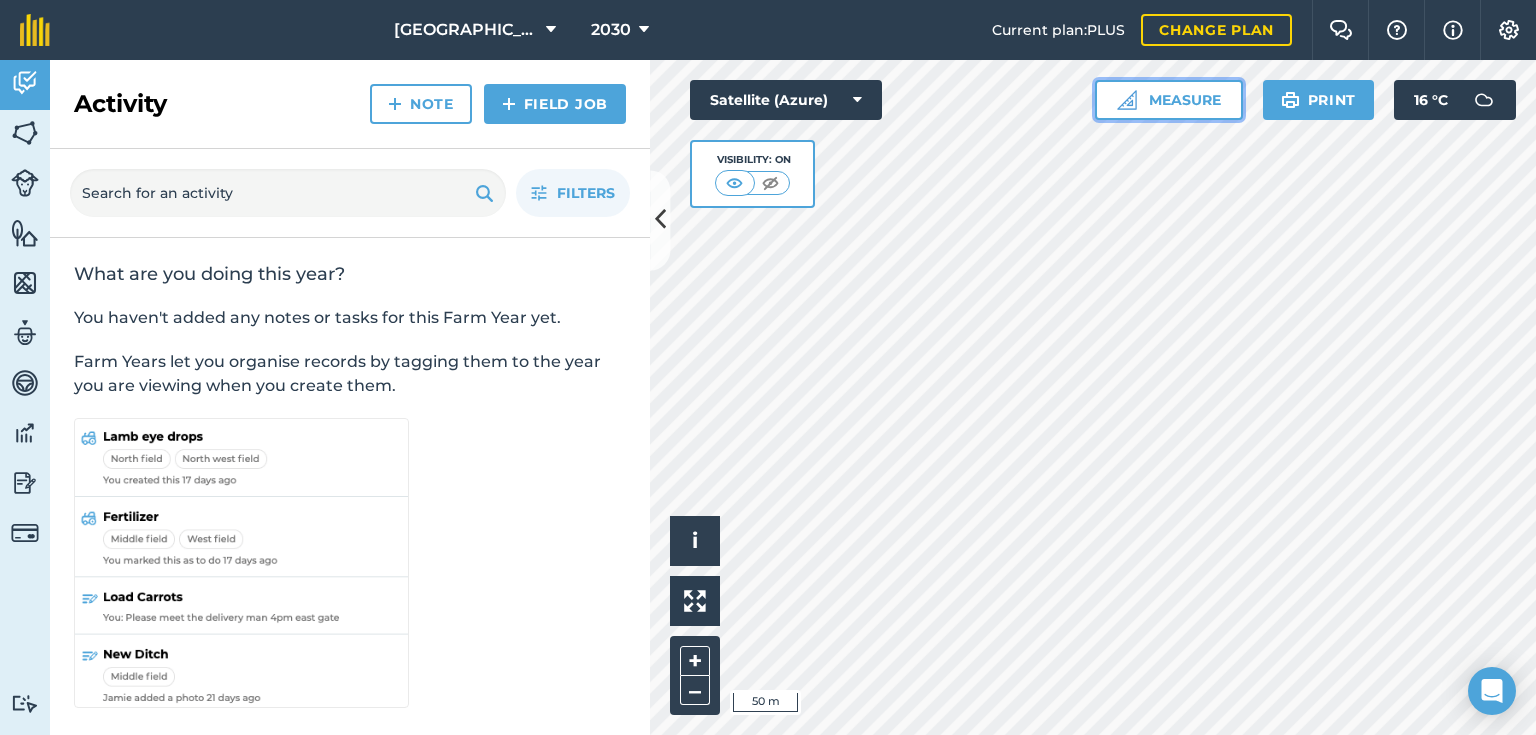 click on "Measure" at bounding box center (1169, 100) 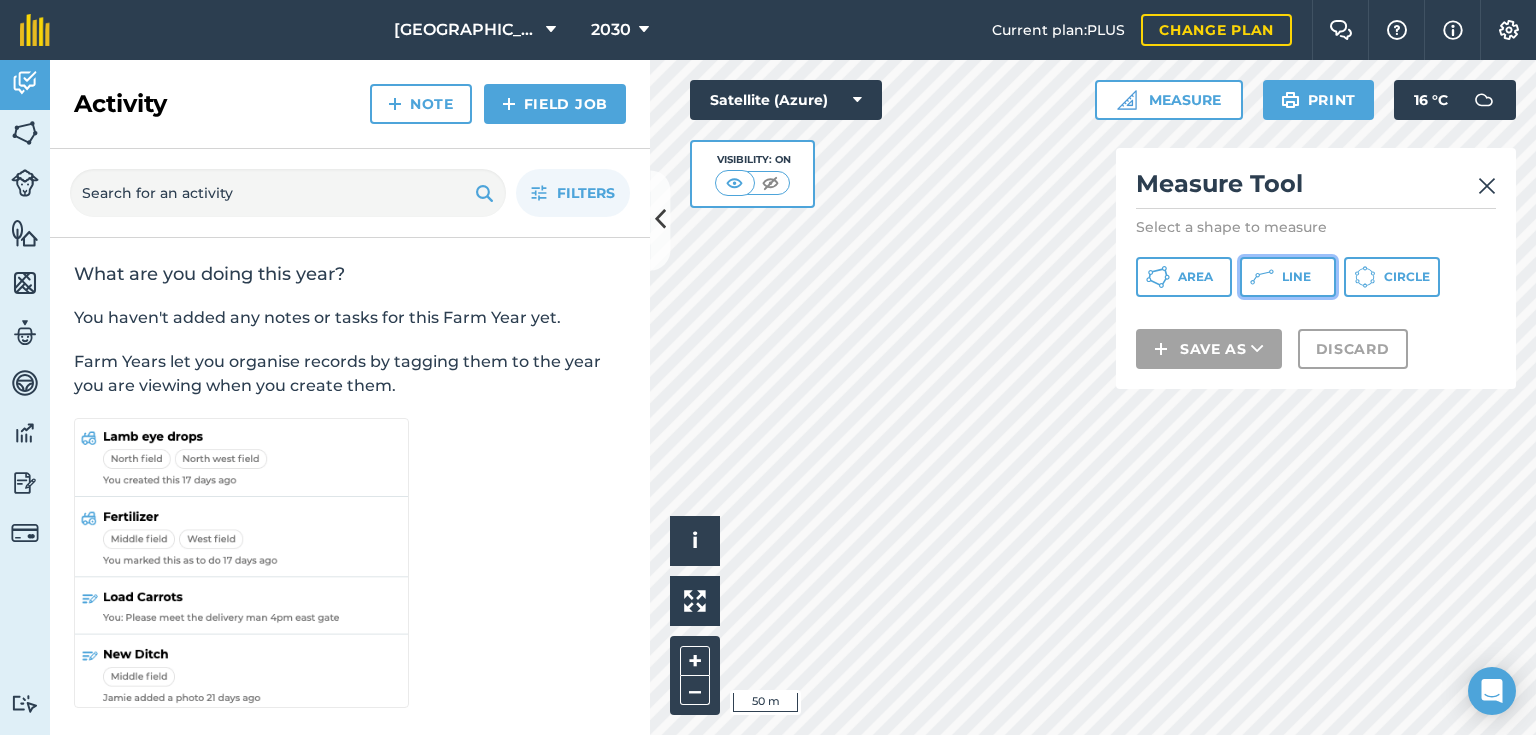 click on "Line" at bounding box center [1288, 277] 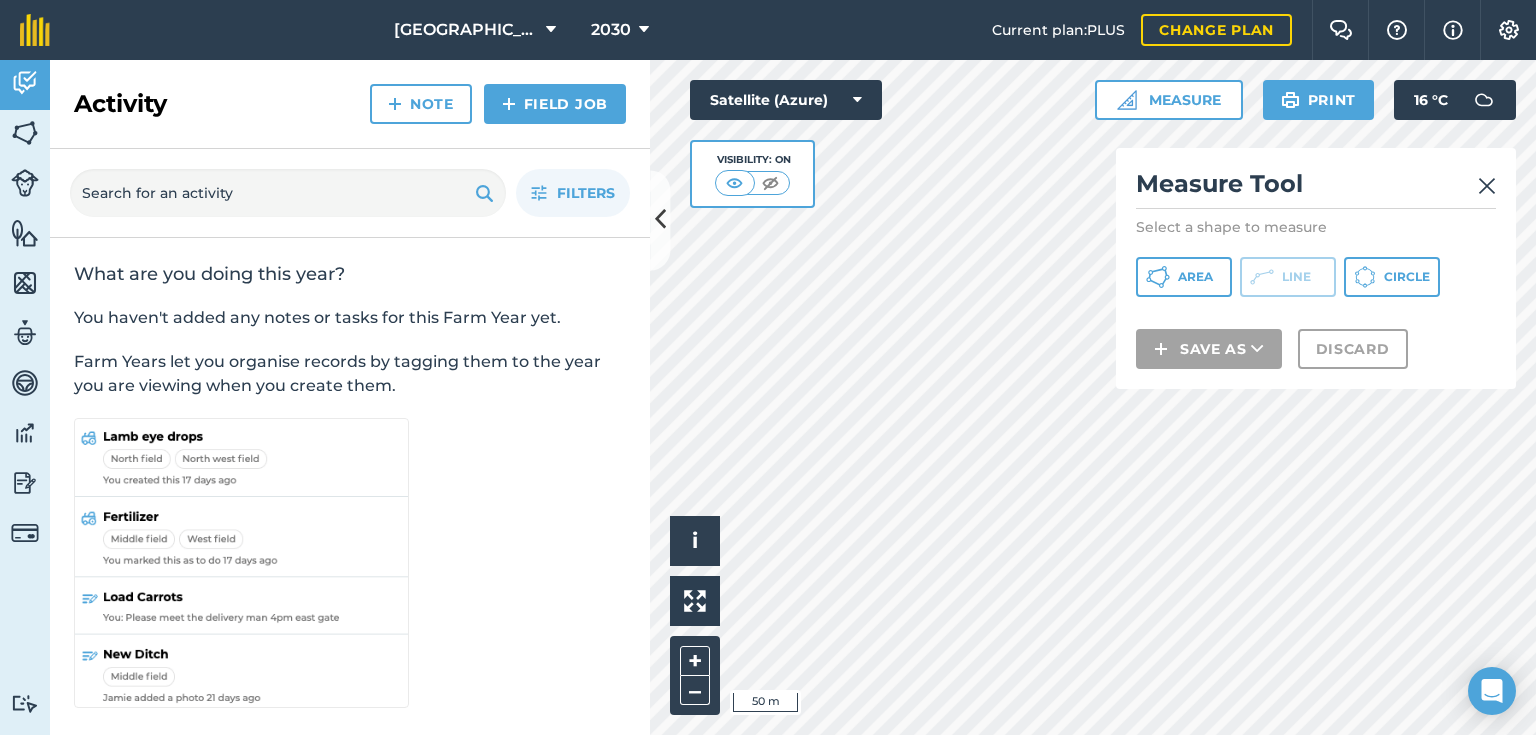 click at bounding box center [1487, 186] 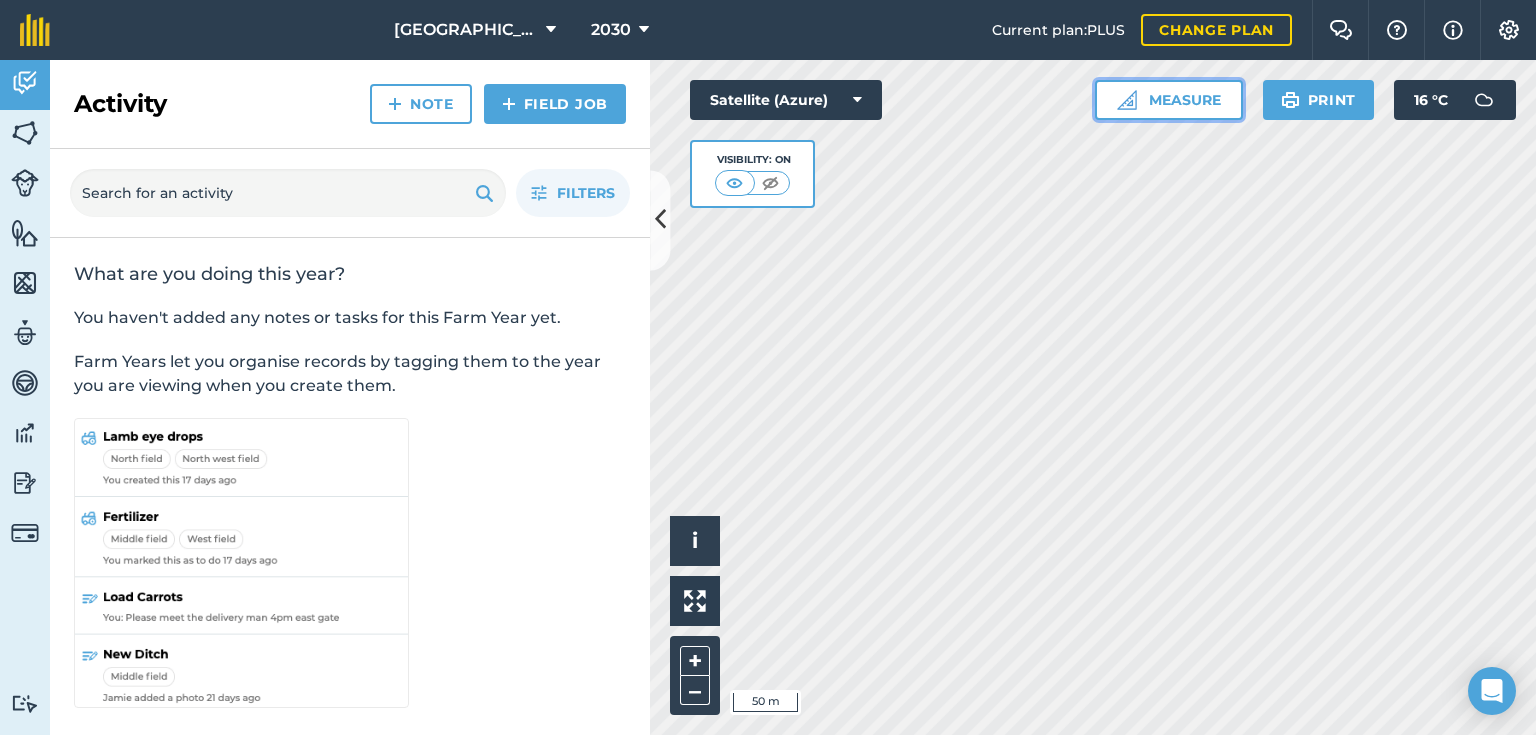 drag, startPoint x: 1201, startPoint y: 91, endPoint x: 1201, endPoint y: 109, distance: 18 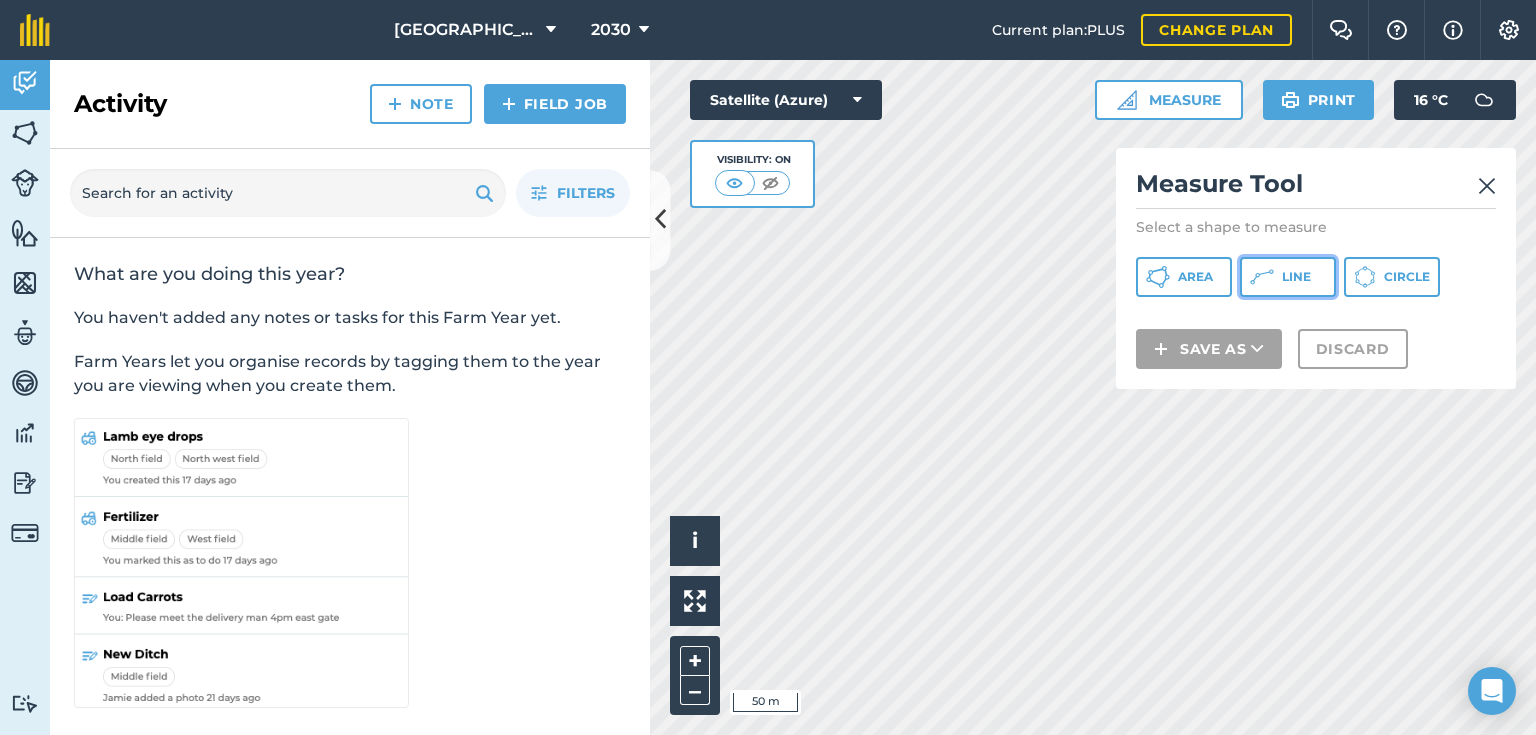 click on "Line" at bounding box center (1288, 277) 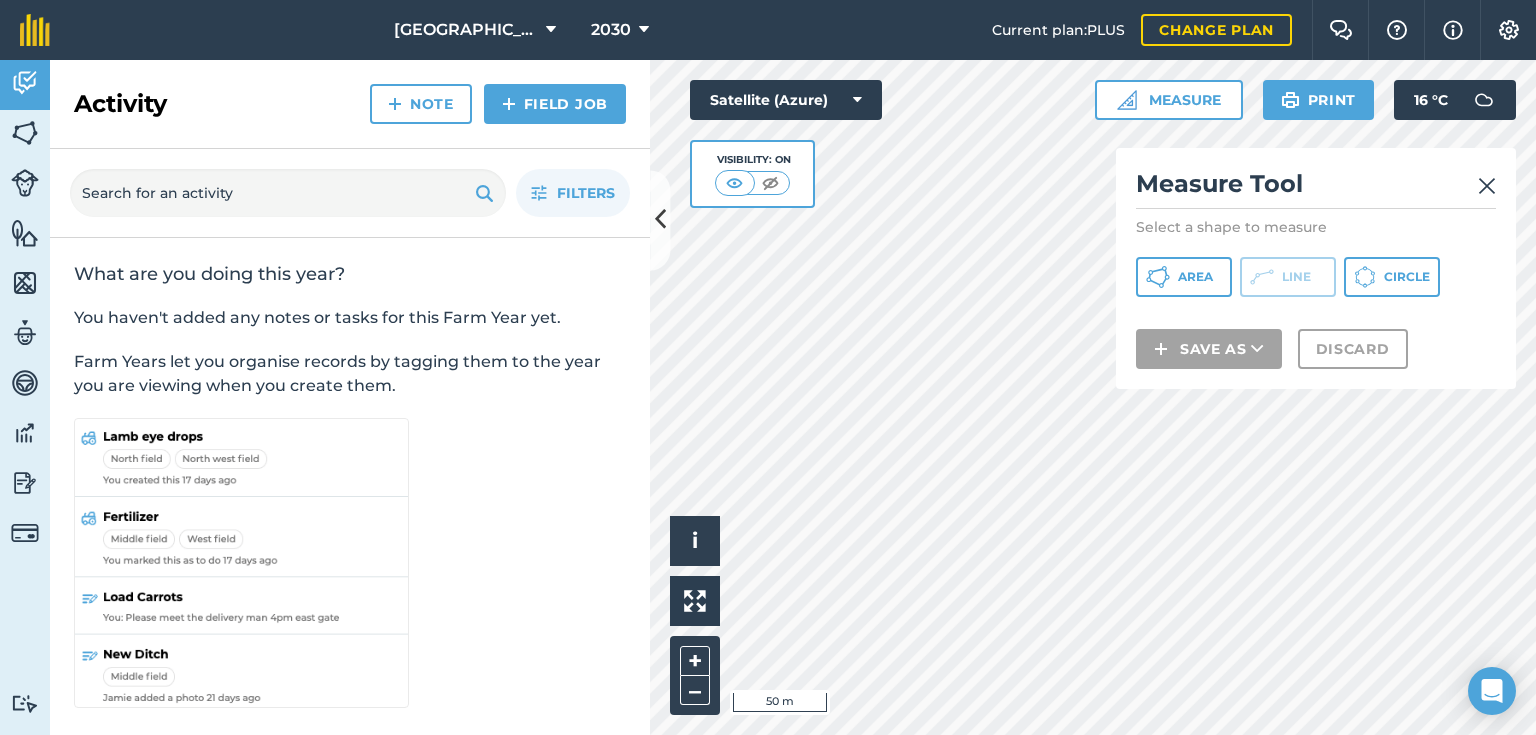 click at bounding box center [1487, 186] 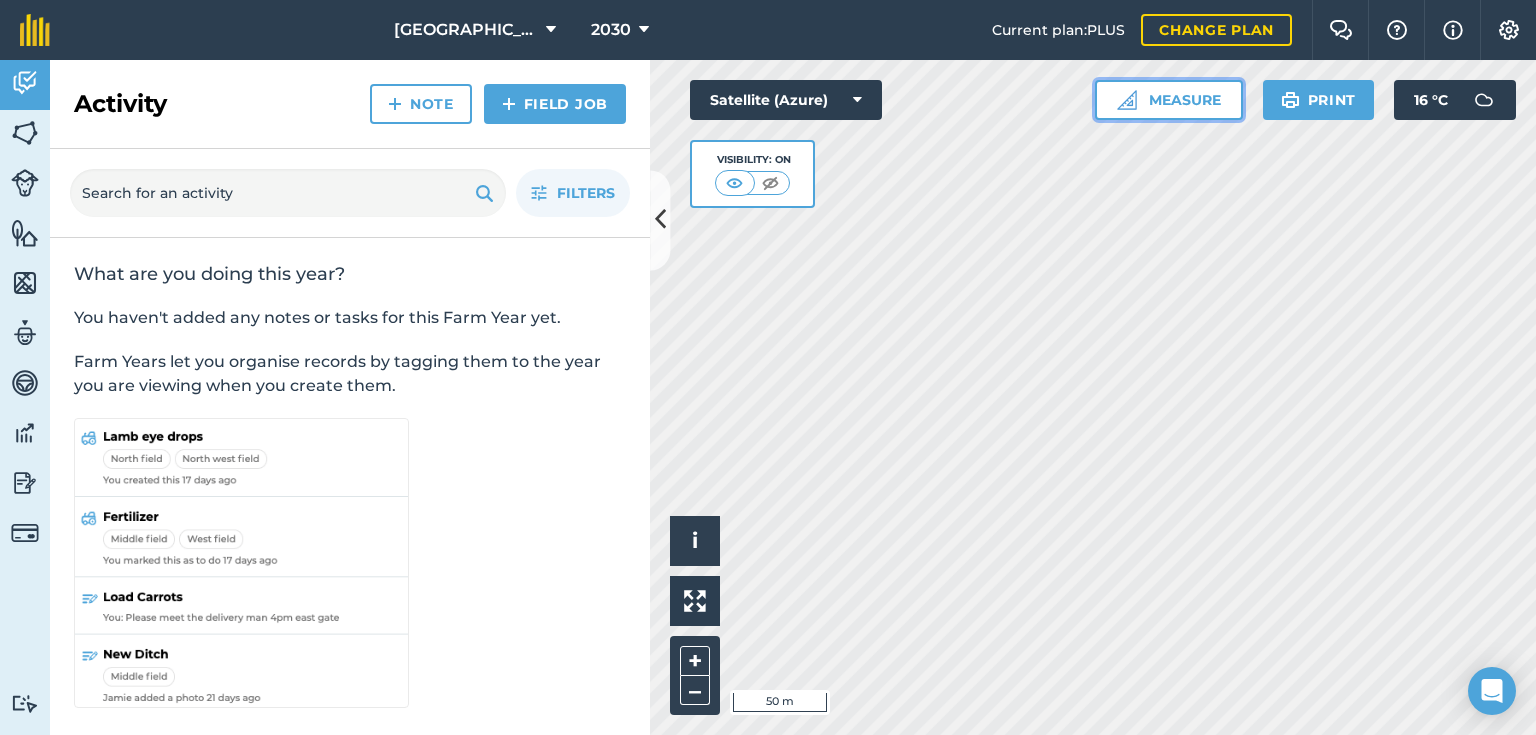 click on "Measure" at bounding box center (1169, 100) 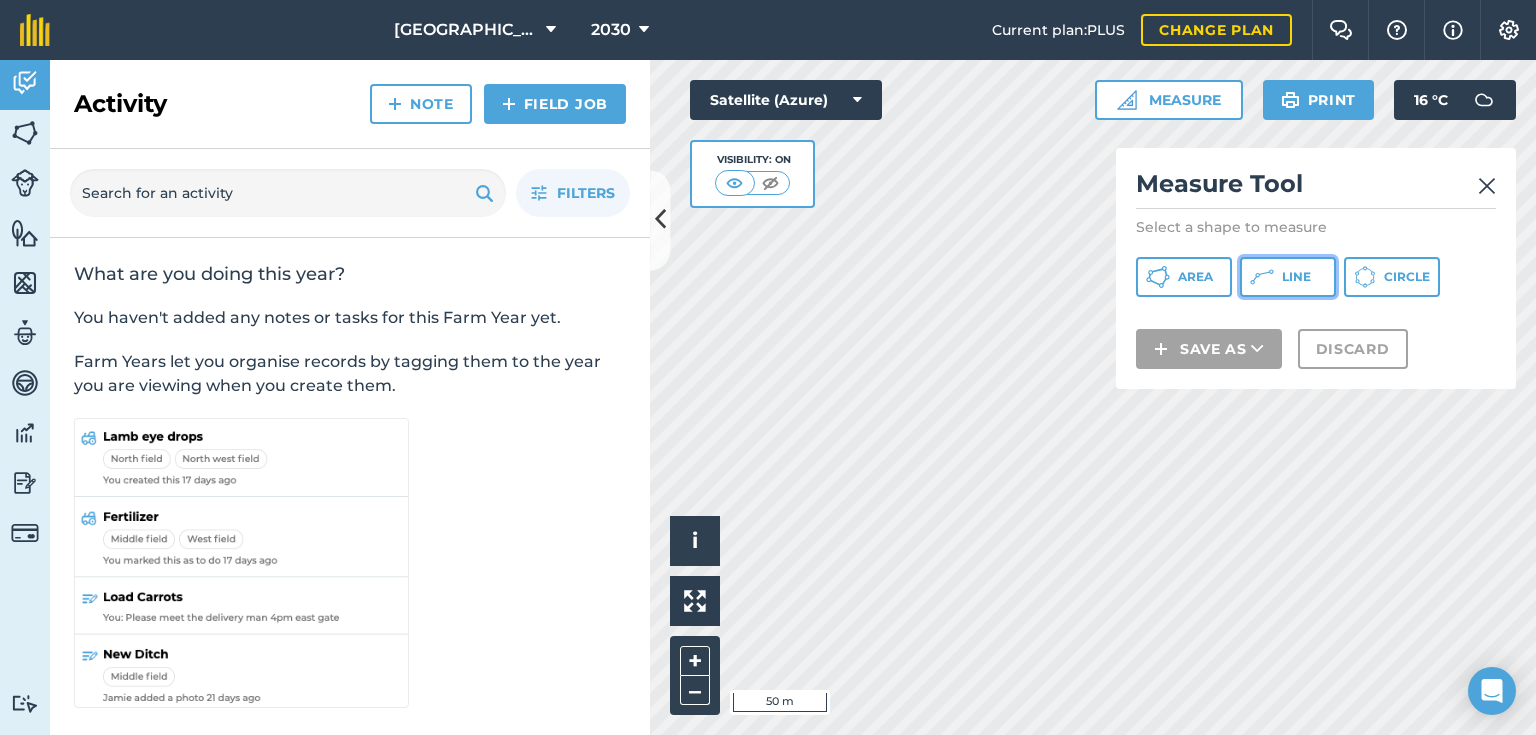 click 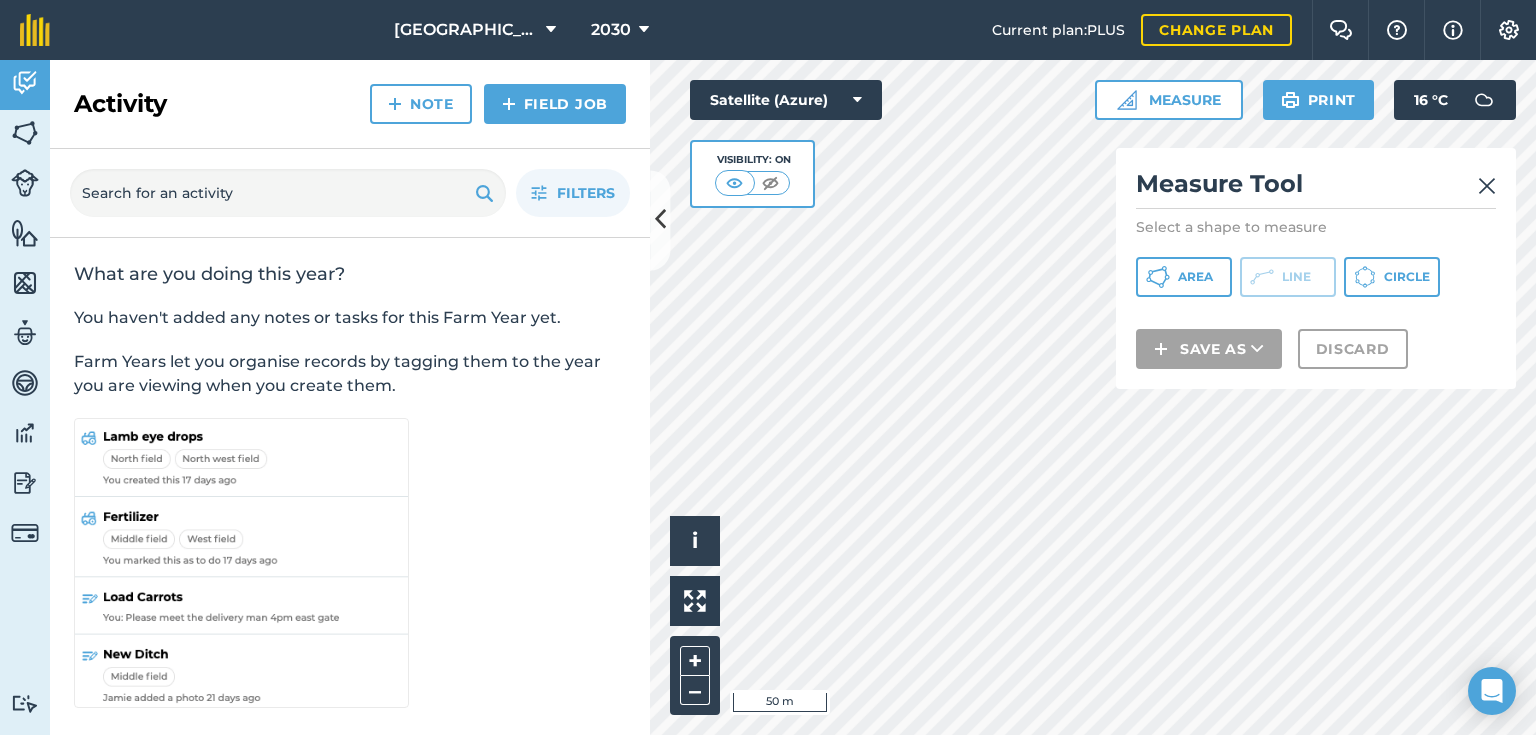 click at bounding box center [1487, 186] 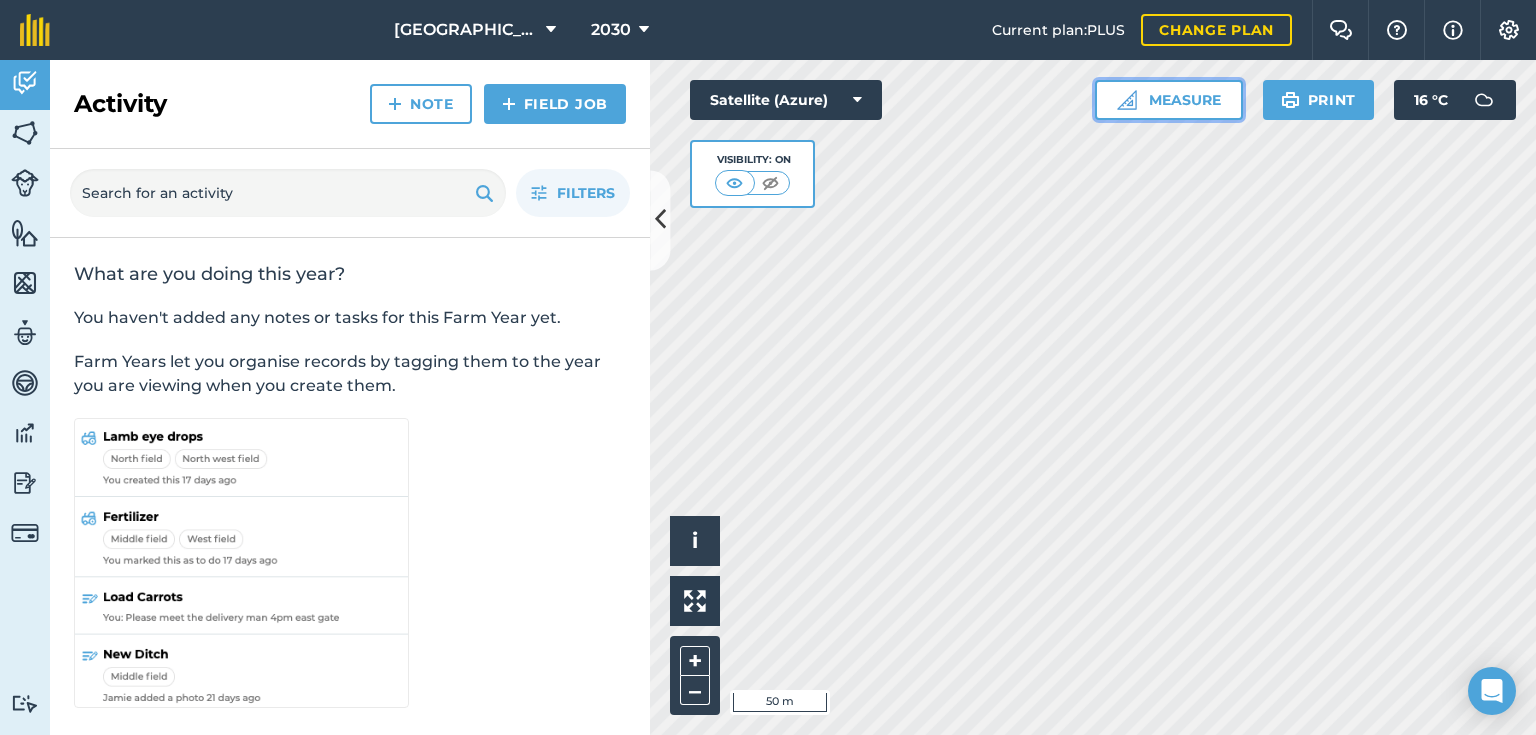 click on "Measure" at bounding box center [1169, 100] 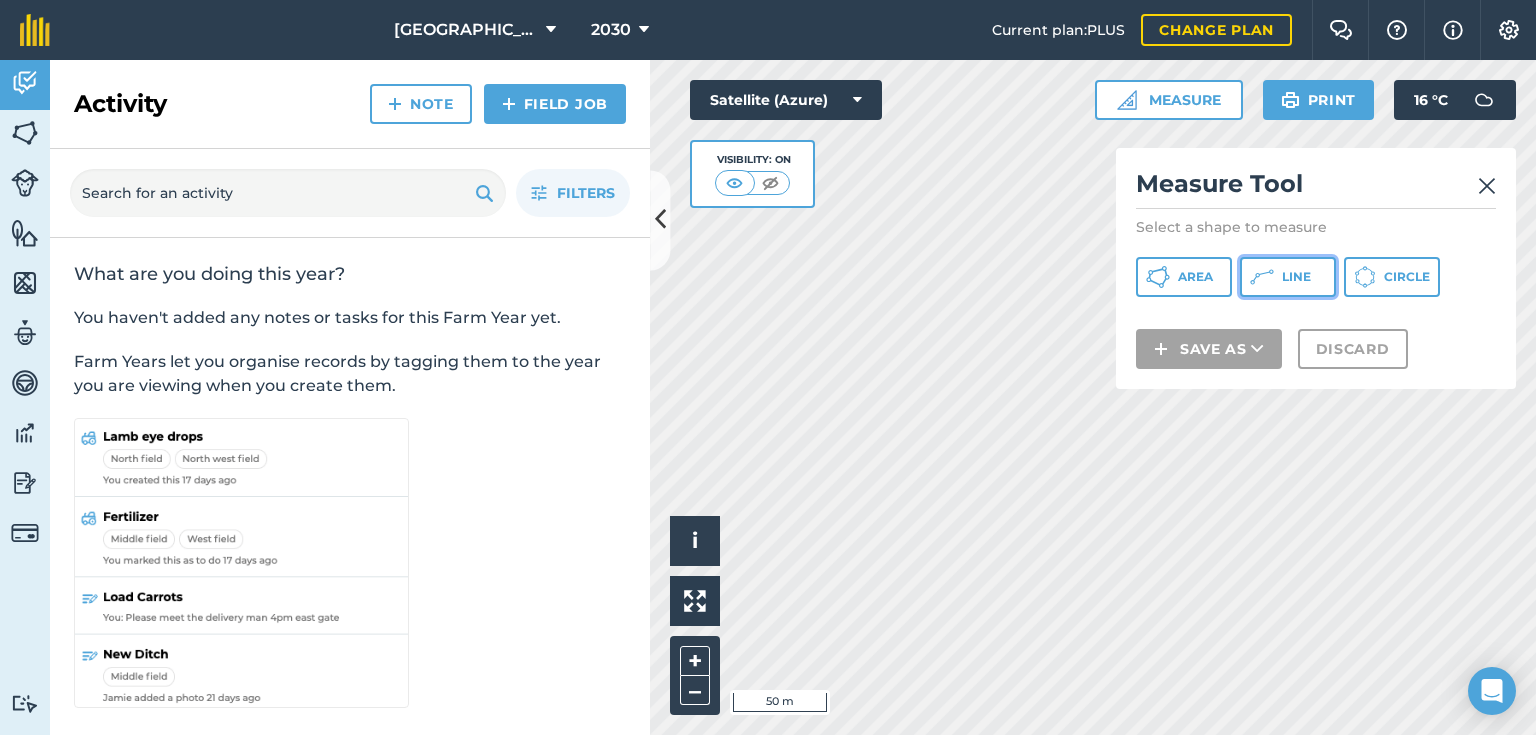 click 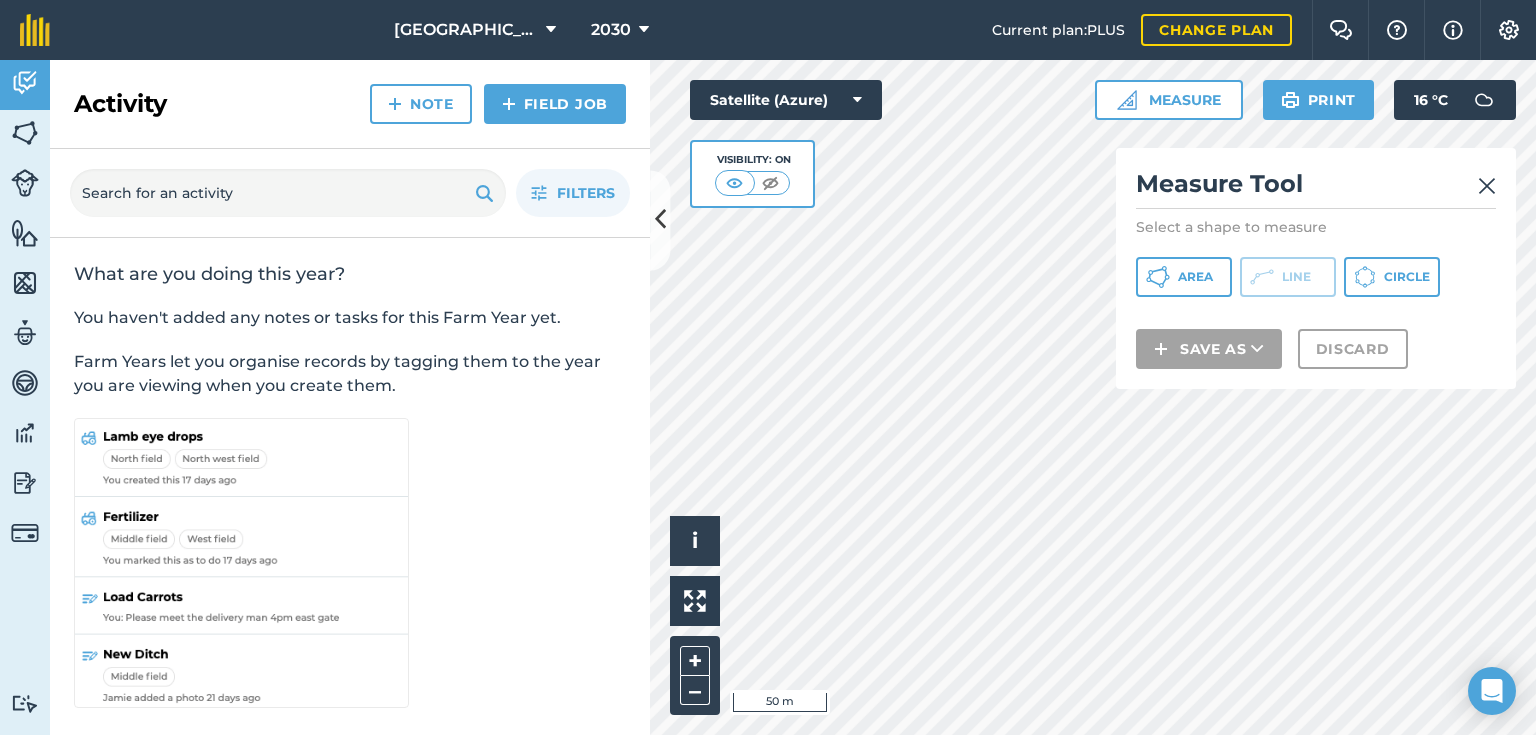 click at bounding box center [1487, 186] 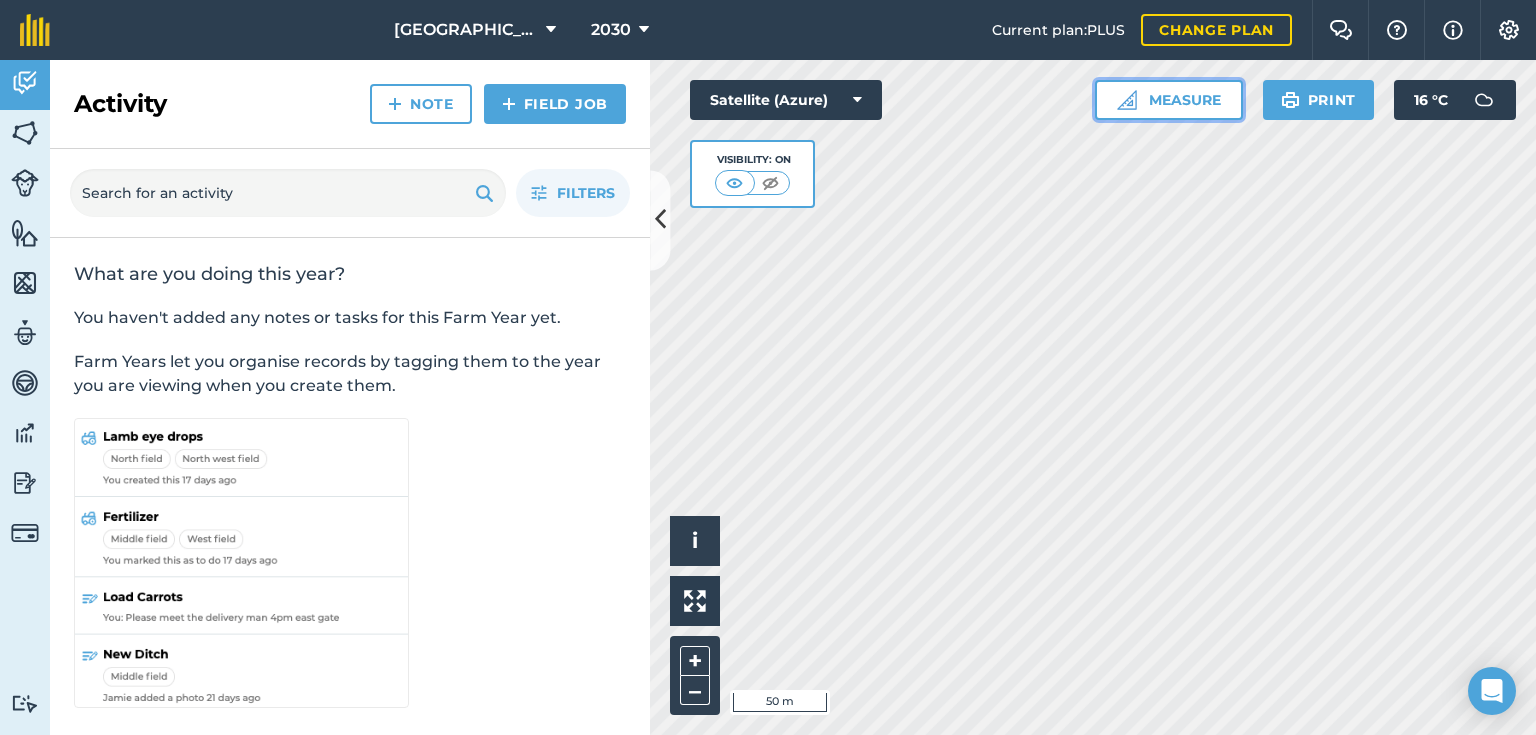 click on "Measure" at bounding box center [1169, 100] 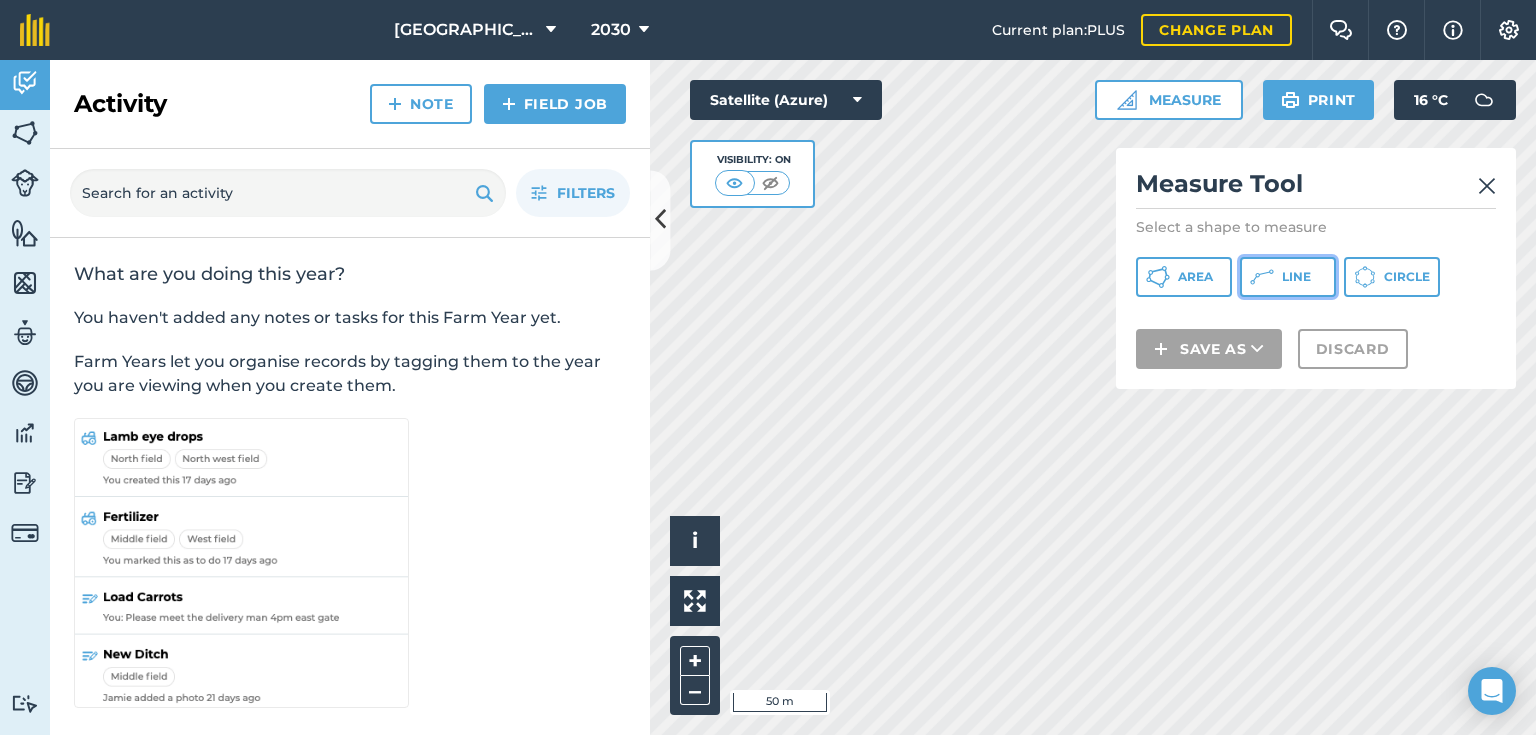 click 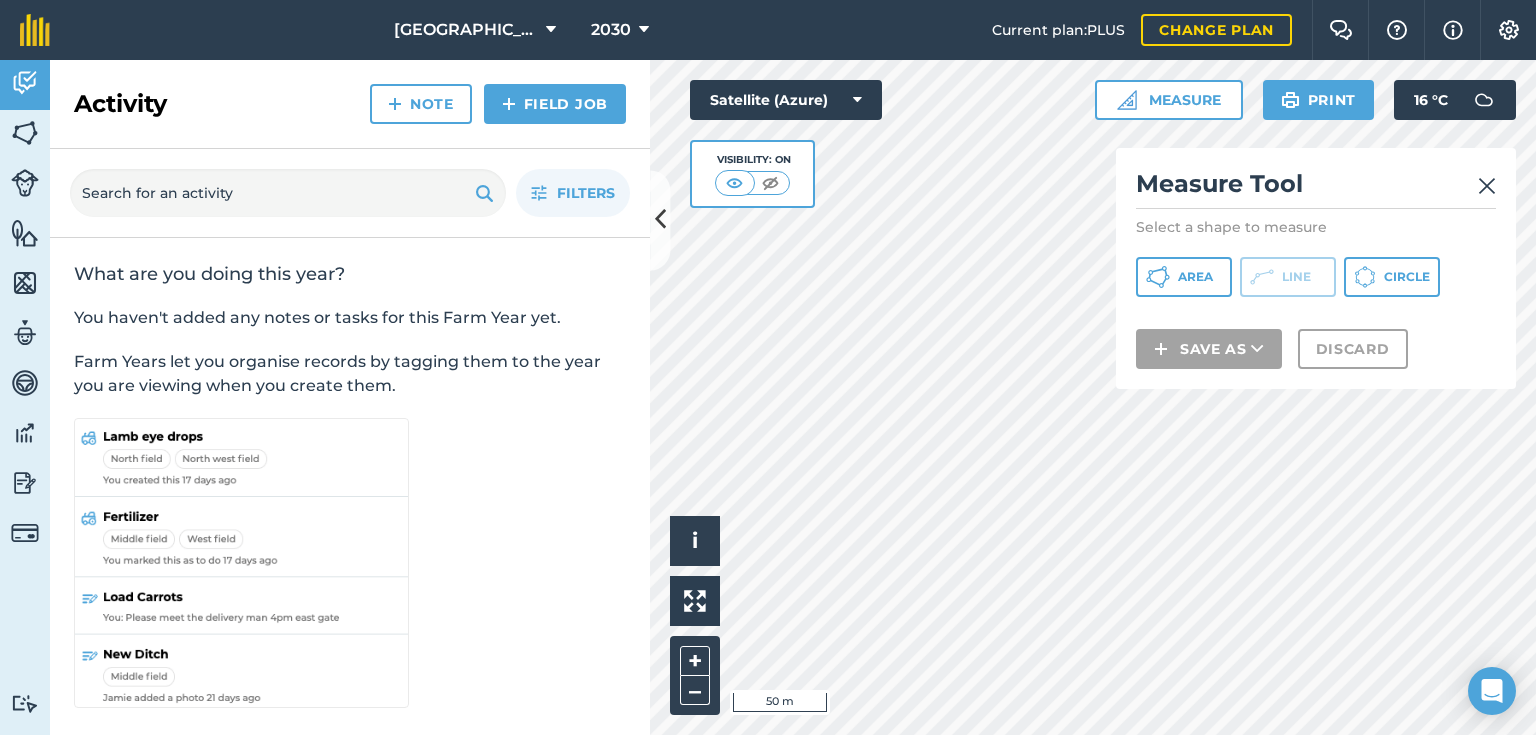 click at bounding box center (1487, 186) 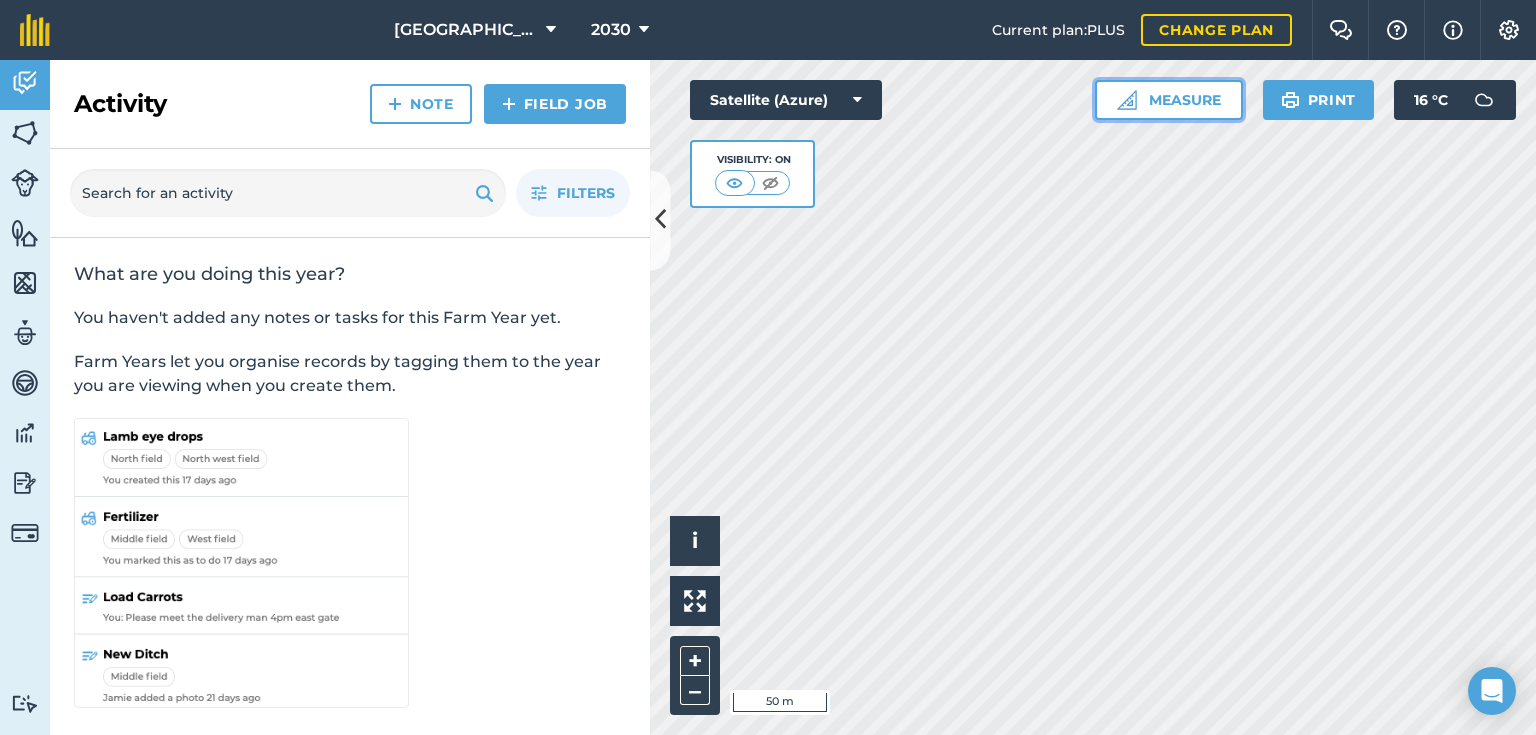 click on "Measure" at bounding box center (1169, 100) 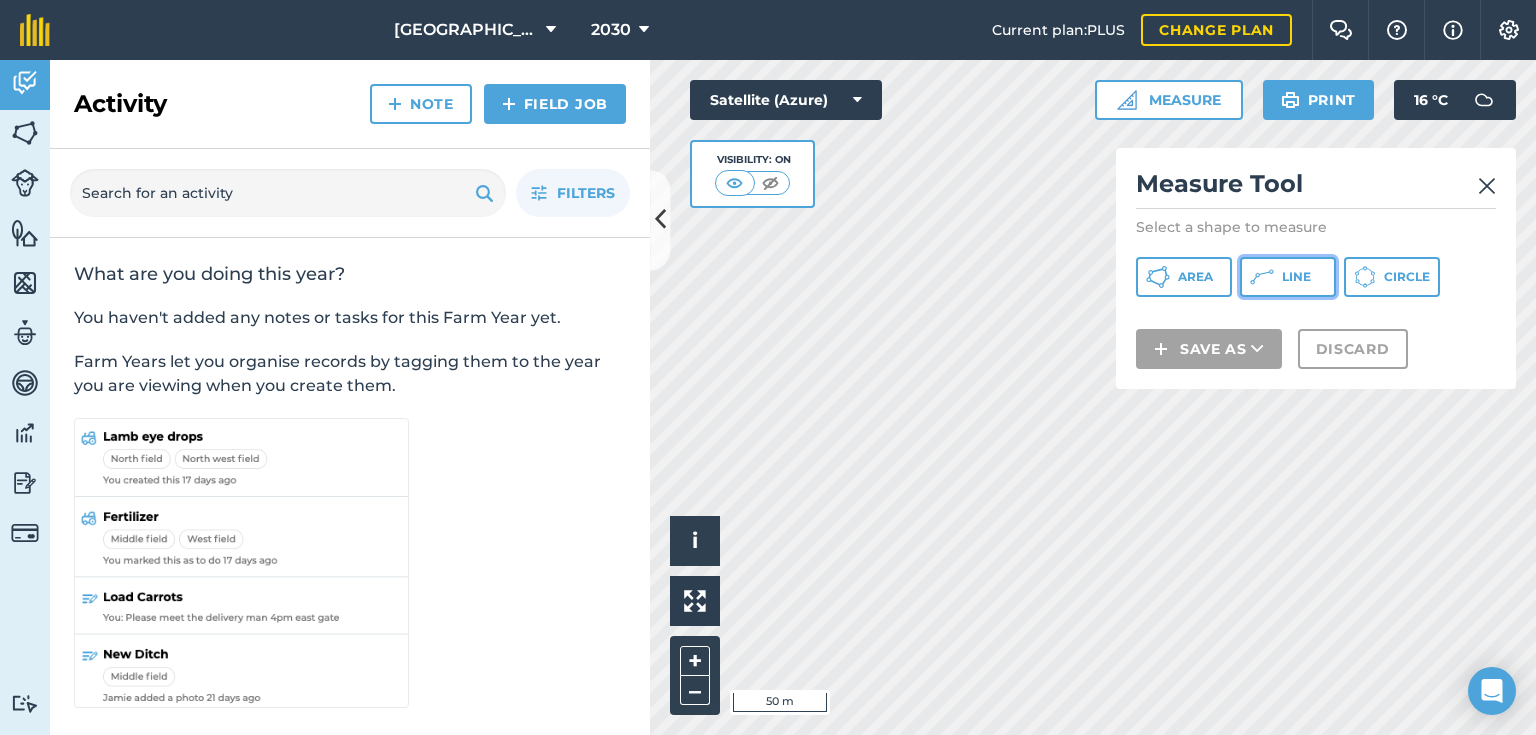 click 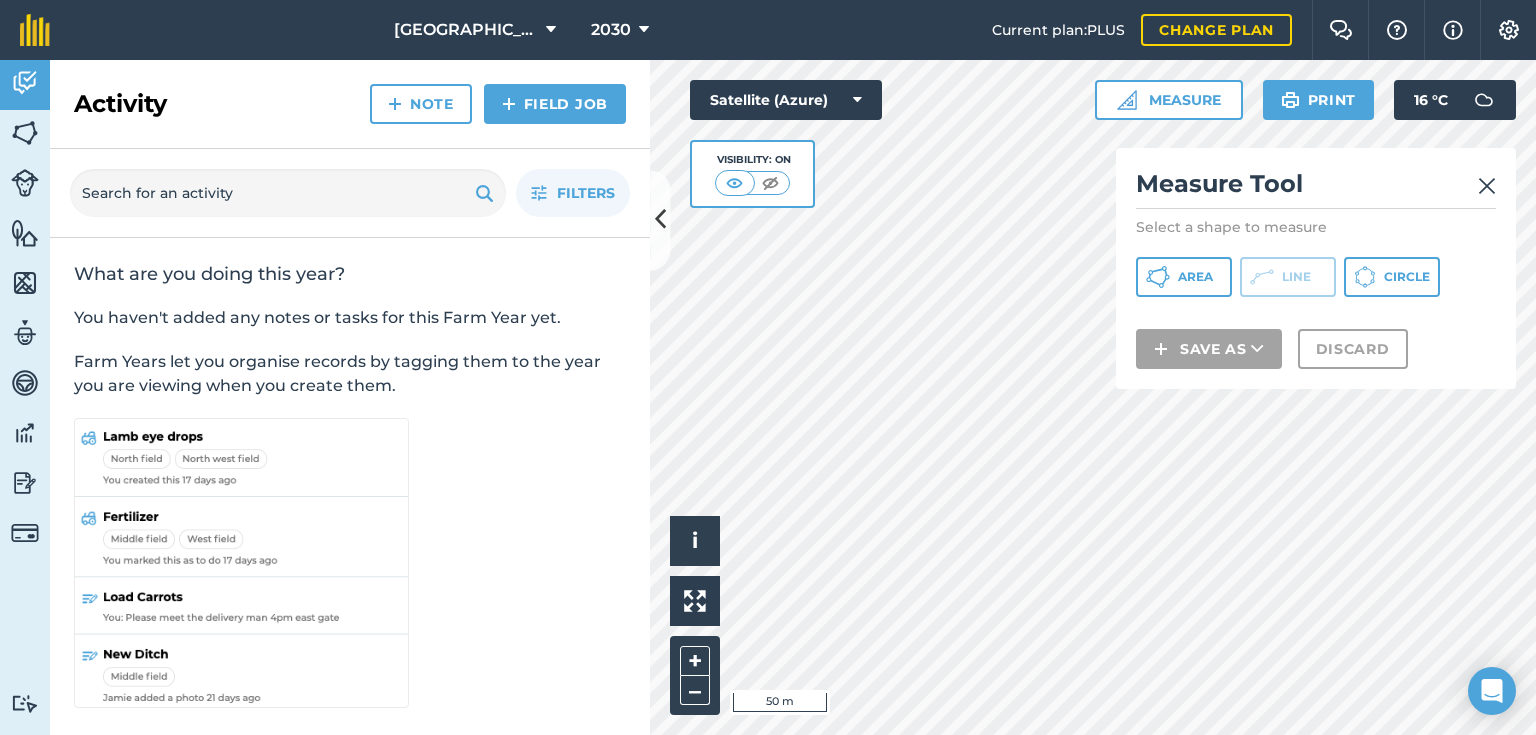 click at bounding box center [1487, 186] 